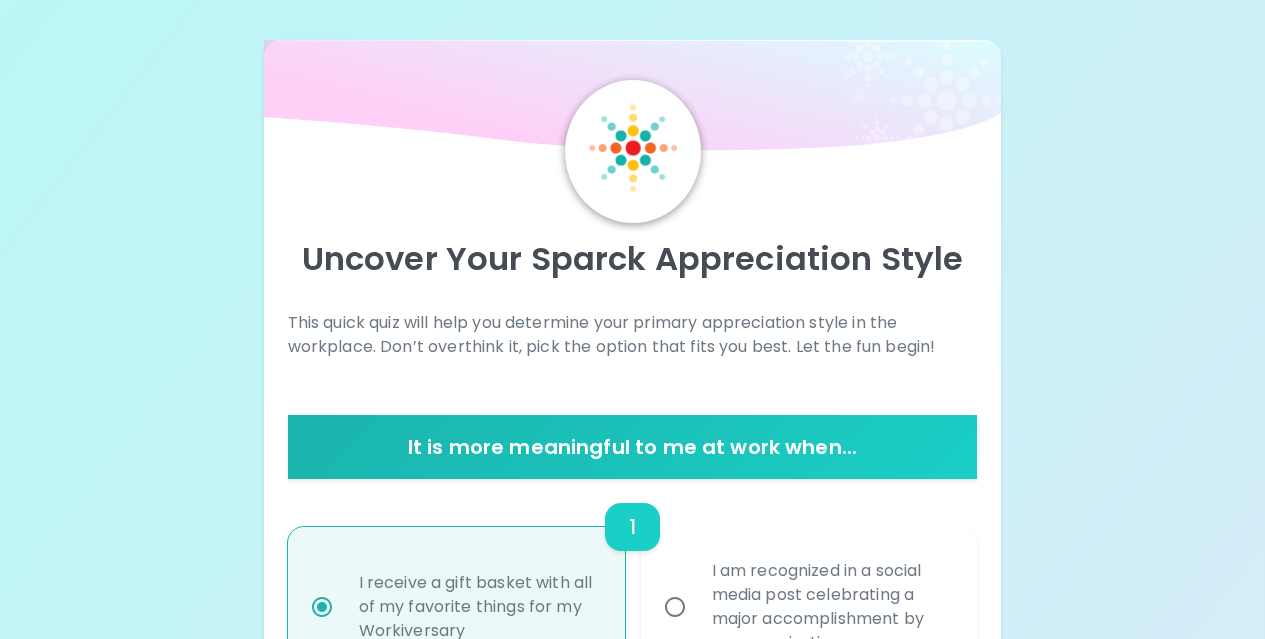 scroll, scrollTop: 2520, scrollLeft: 0, axis: vertical 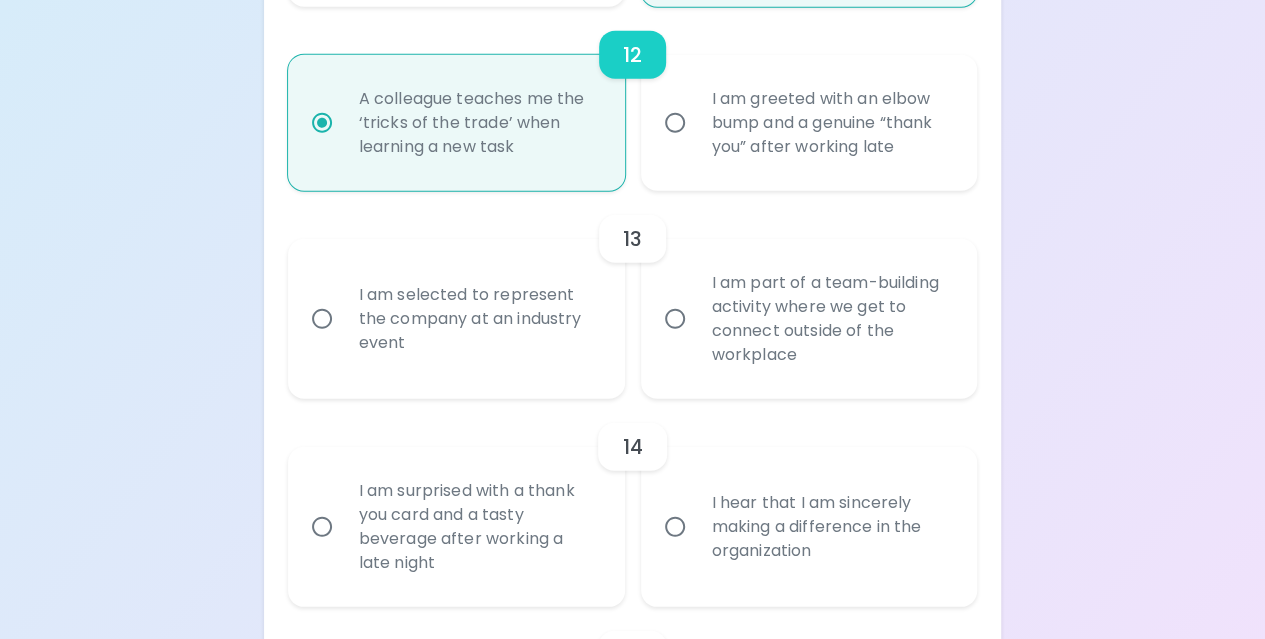 click on "I am selected to represent the company at an industry event" at bounding box center [478, 319] 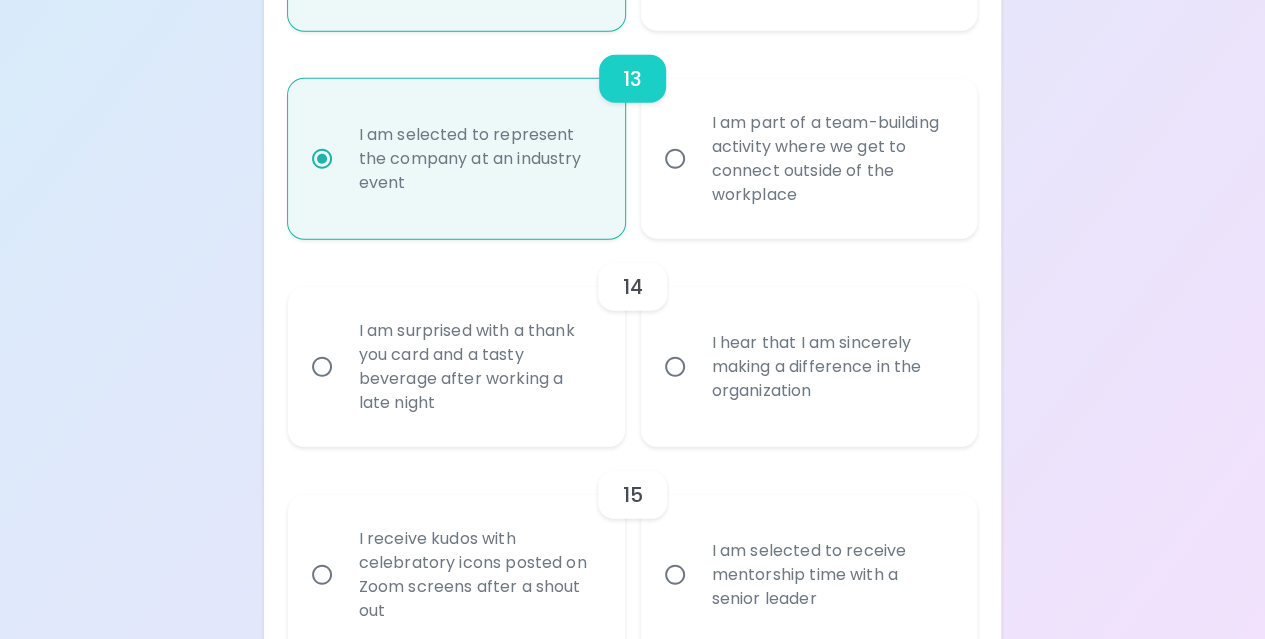 scroll, scrollTop: 2780, scrollLeft: 0, axis: vertical 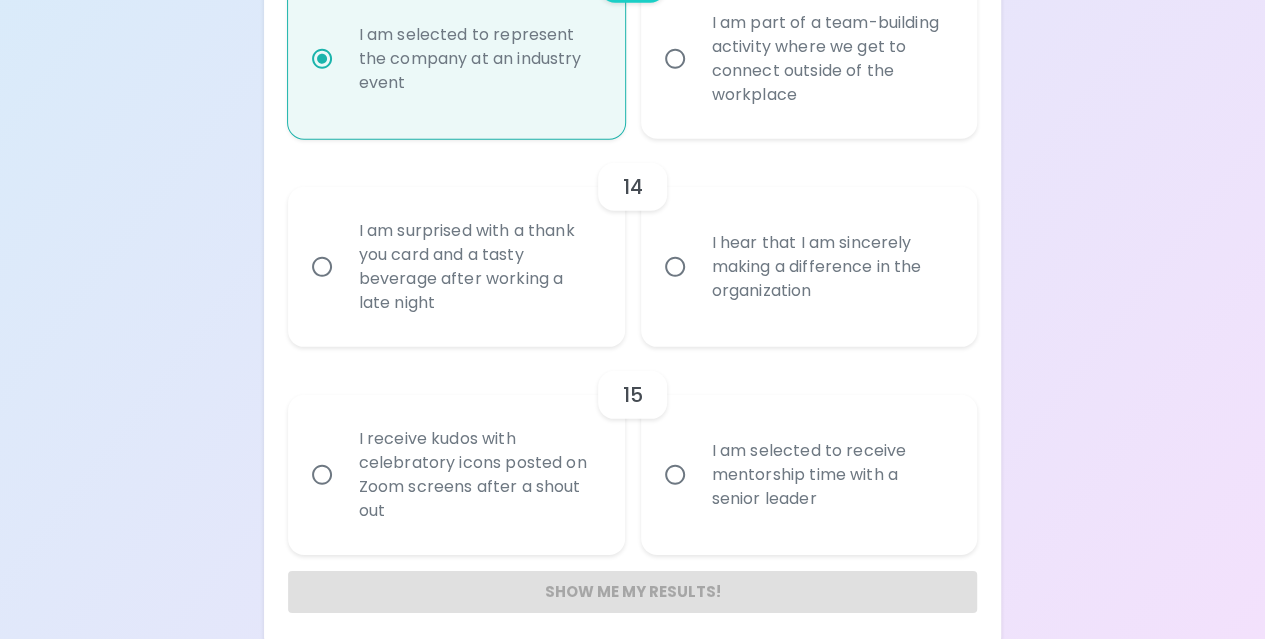 radio on "true" 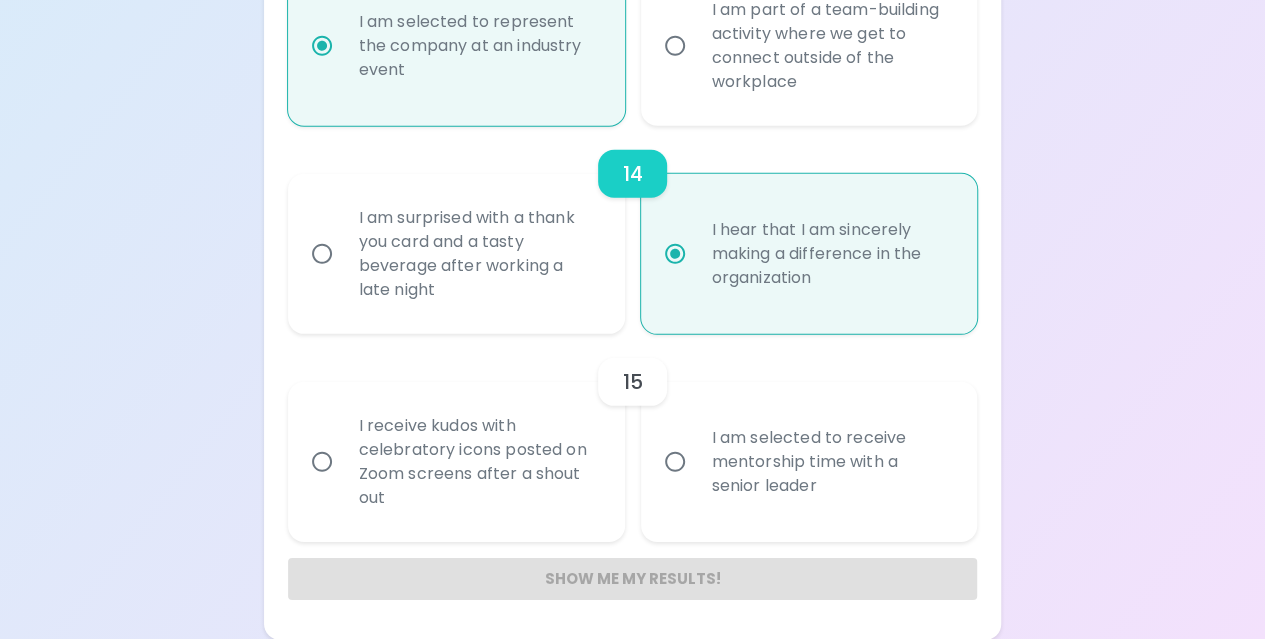 radio on "true" 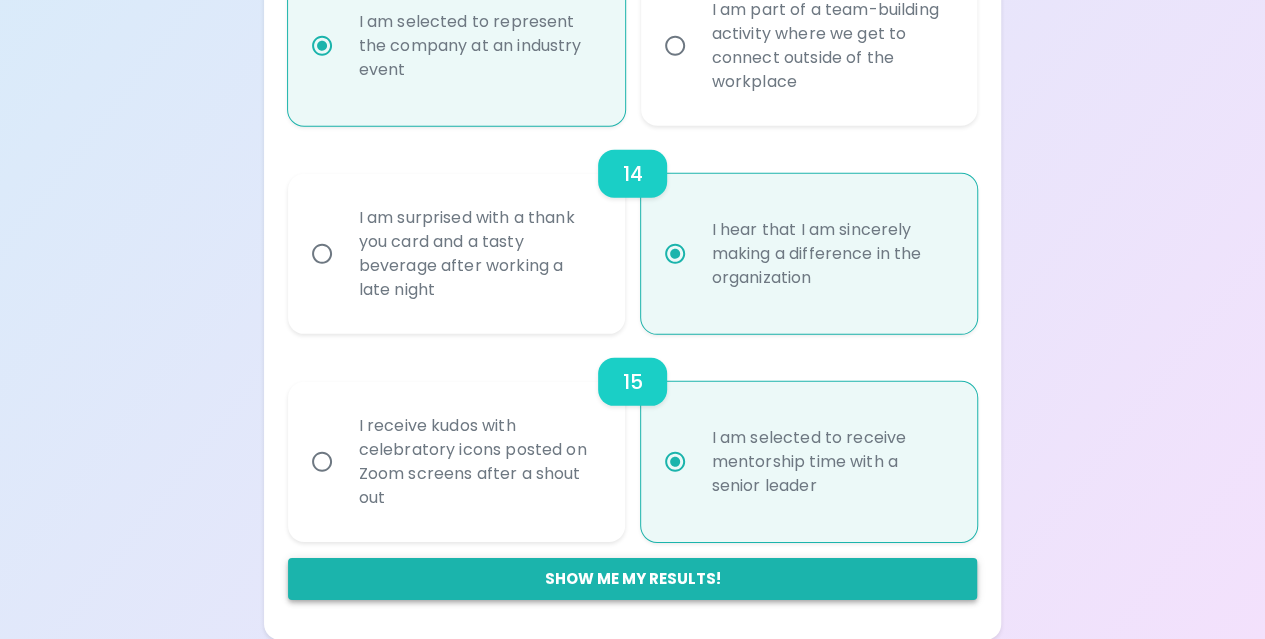 radio on "true" 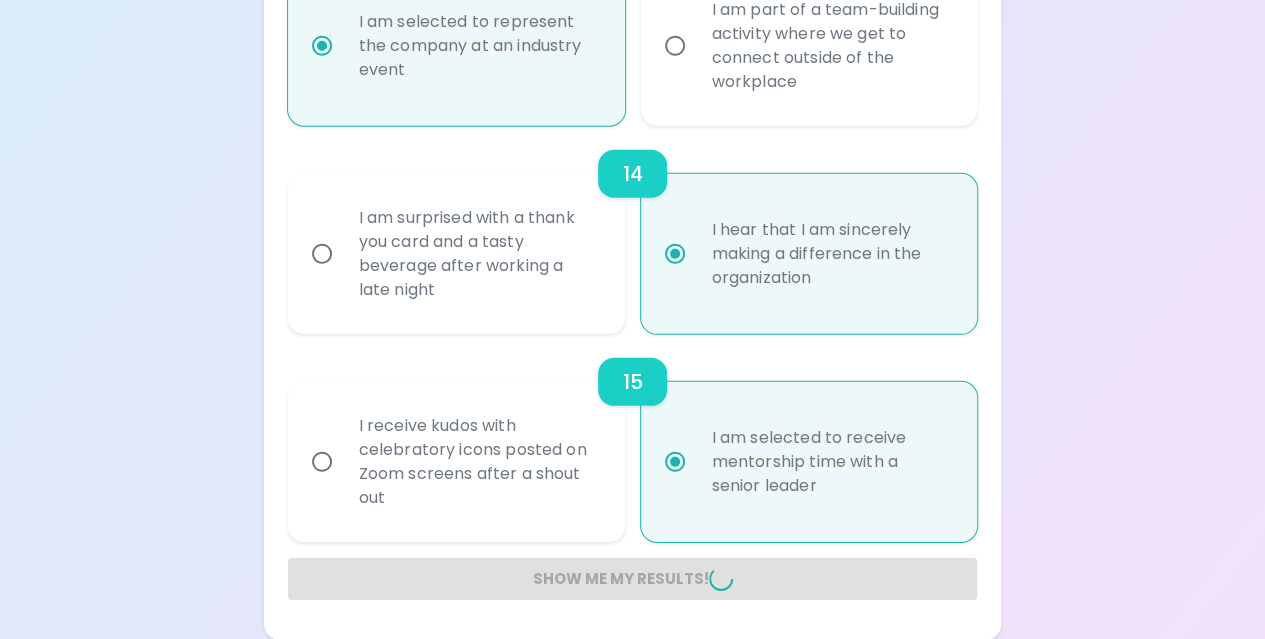 radio on "false" 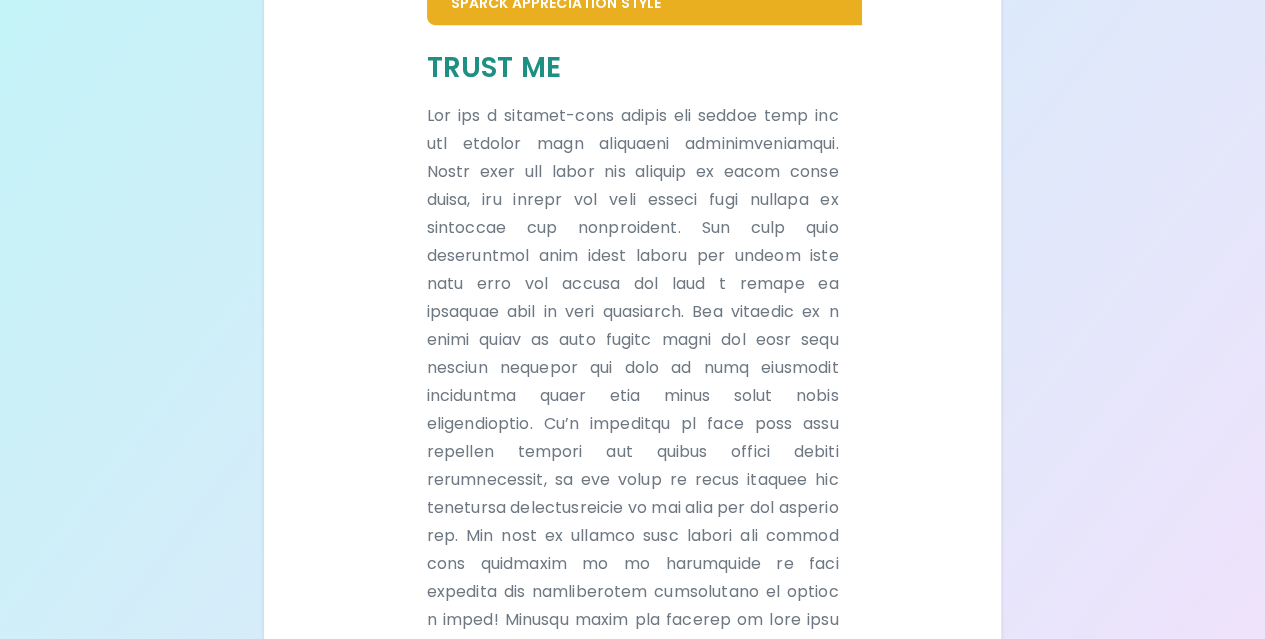 scroll, scrollTop: 304, scrollLeft: 0, axis: vertical 